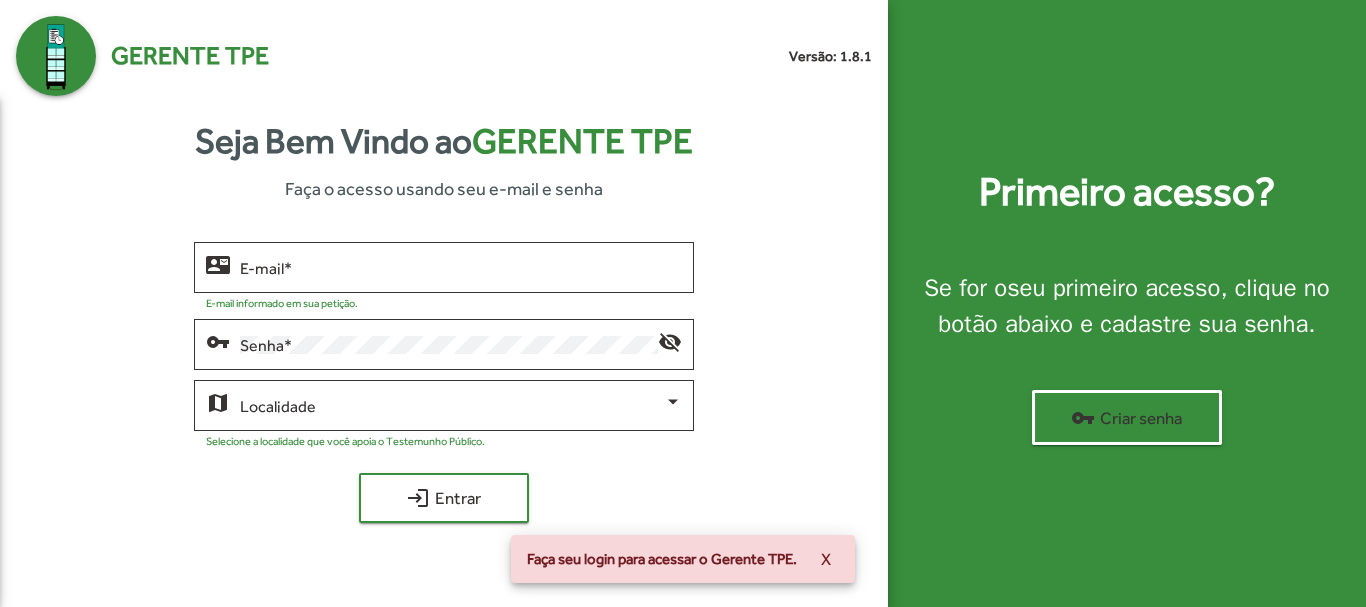 scroll, scrollTop: 0, scrollLeft: 0, axis: both 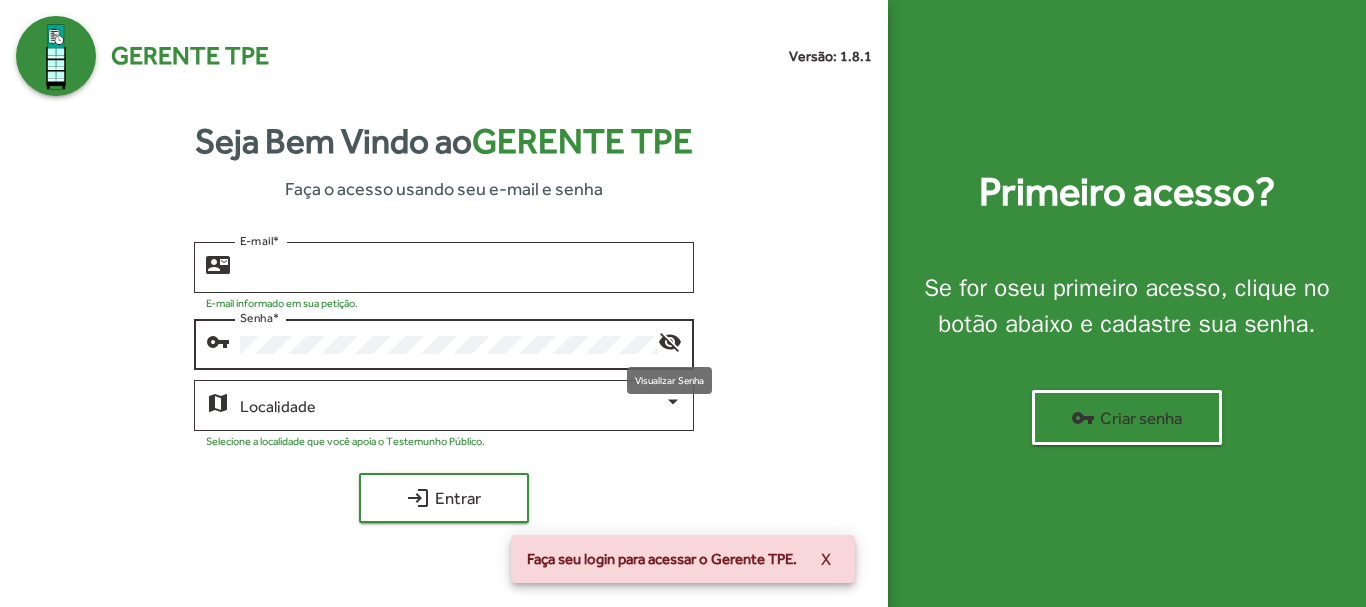 type on "**********" 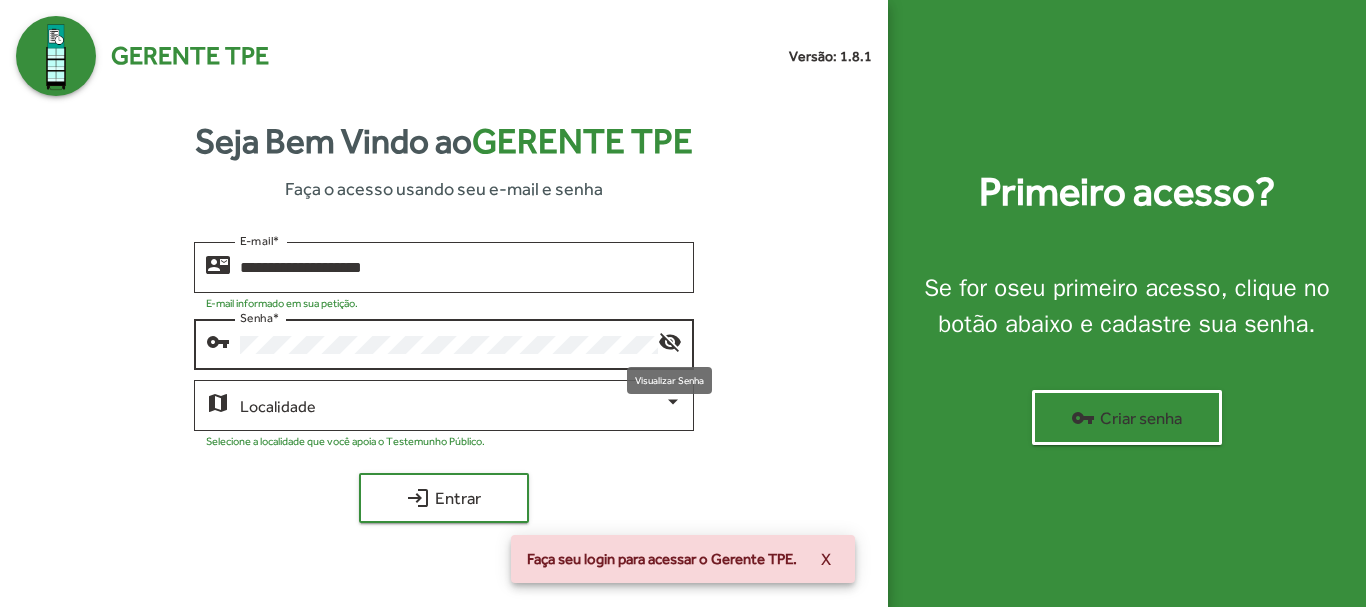 click on "visibility_off" 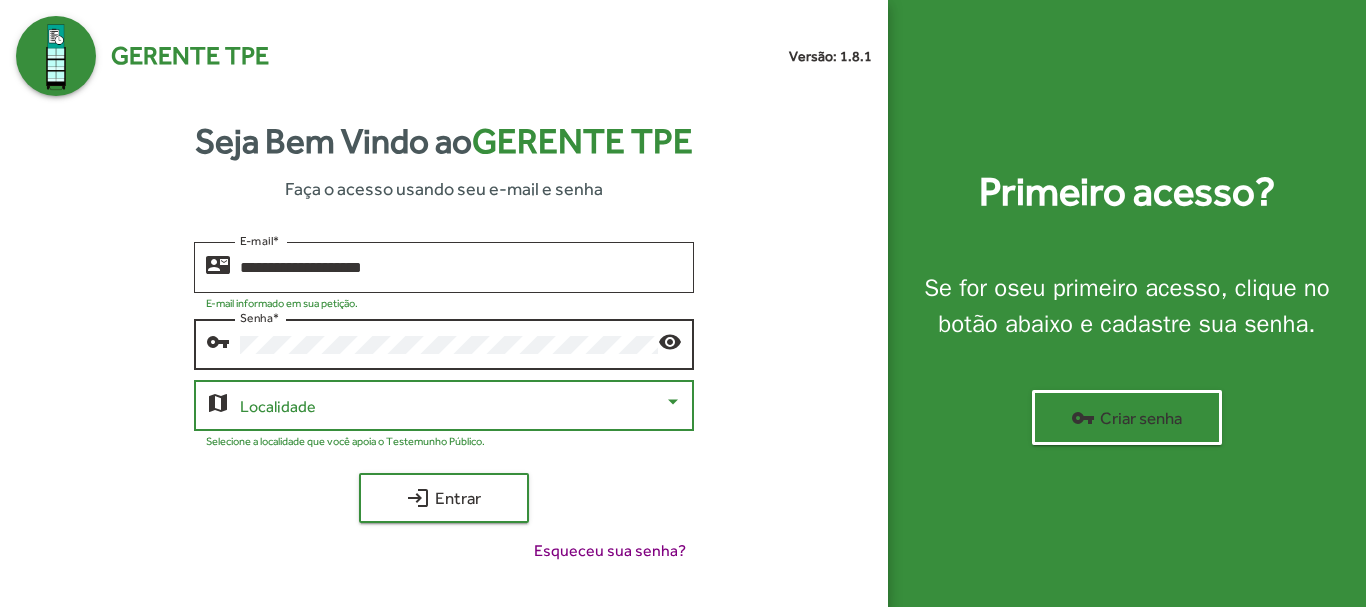 click at bounding box center (673, 402) 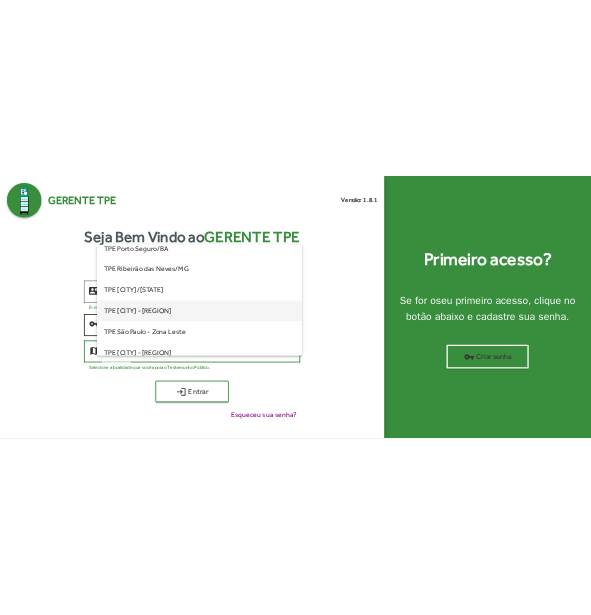 scroll, scrollTop: 400, scrollLeft: 0, axis: vertical 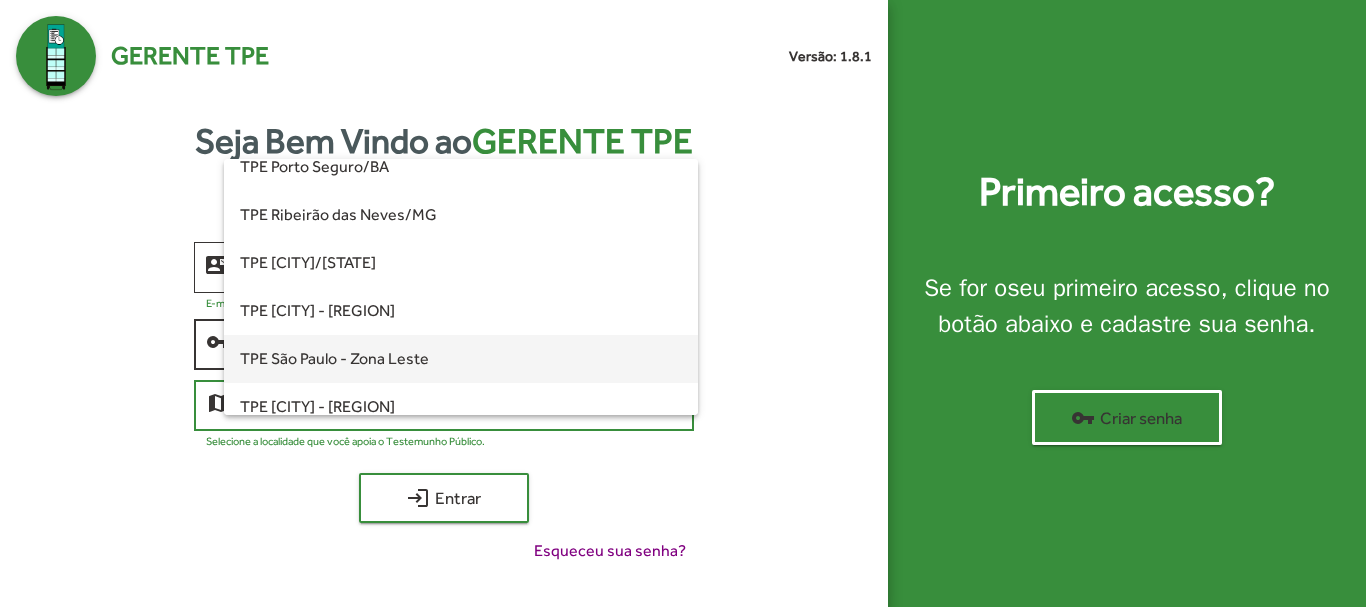 click on "TPE São Paulo - Zona Leste" at bounding box center (460, 359) 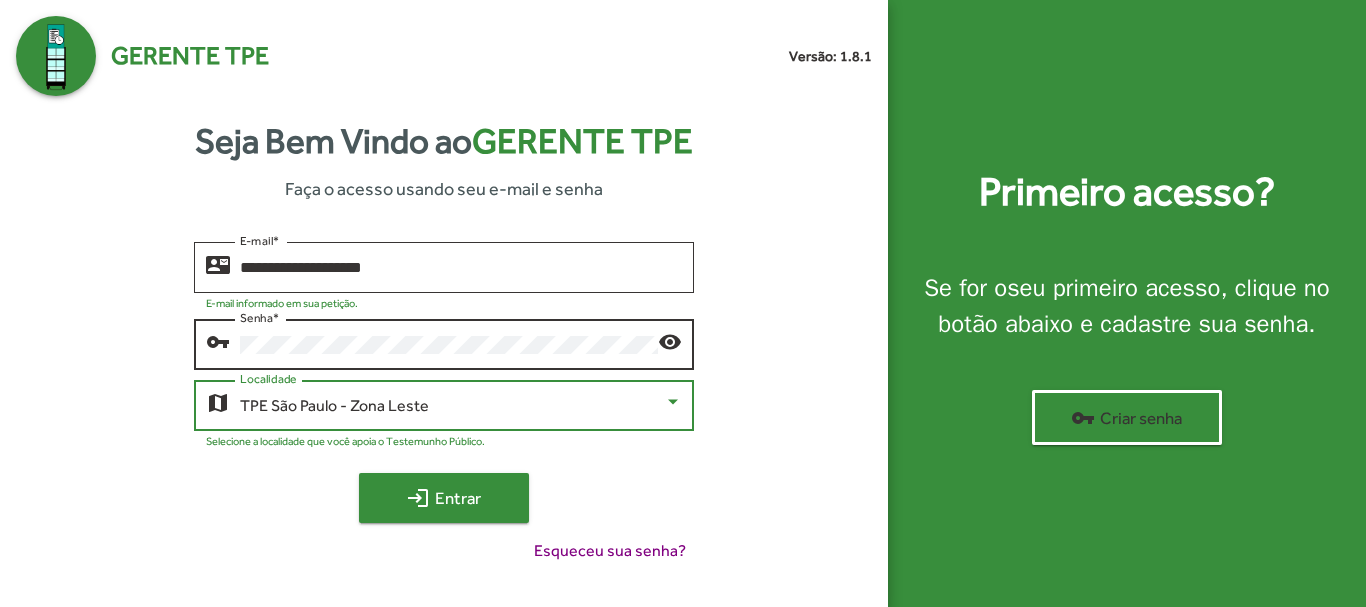click on "login  Entrar" 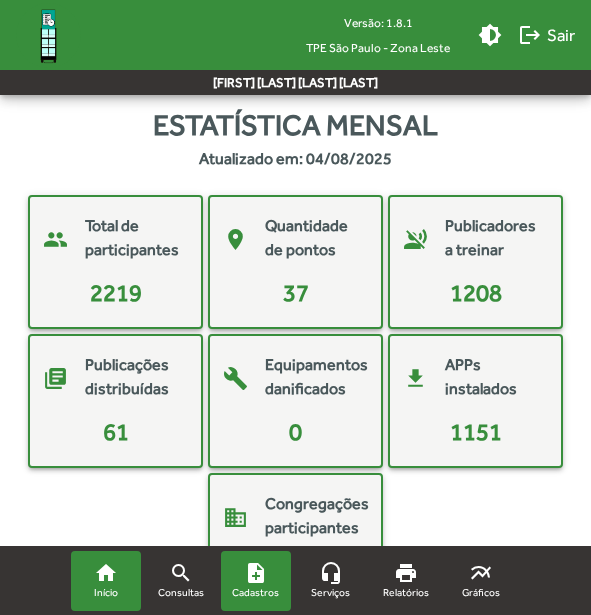 click on "note_add" 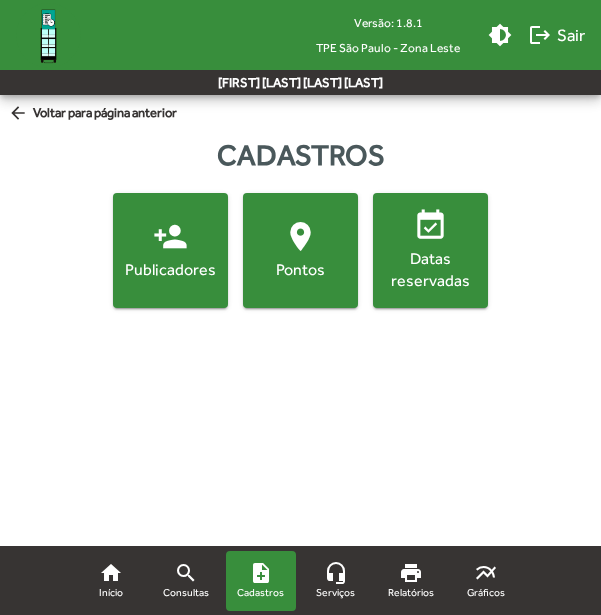 click on "person_add  Publicadores" 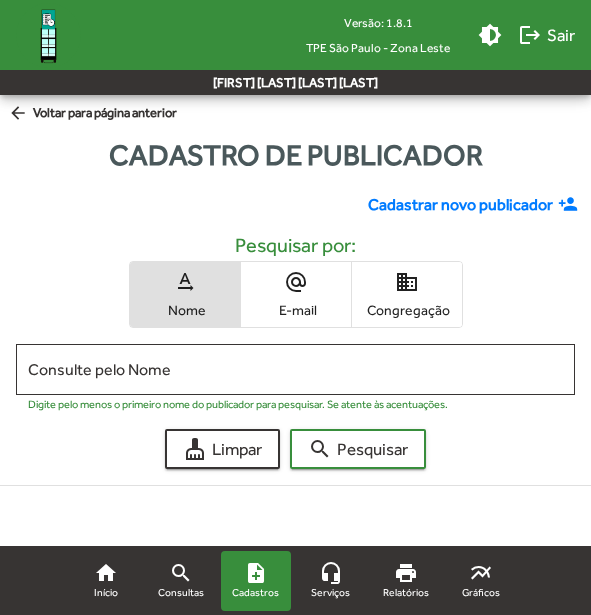 click on "alternate_email" at bounding box center (296, 282) 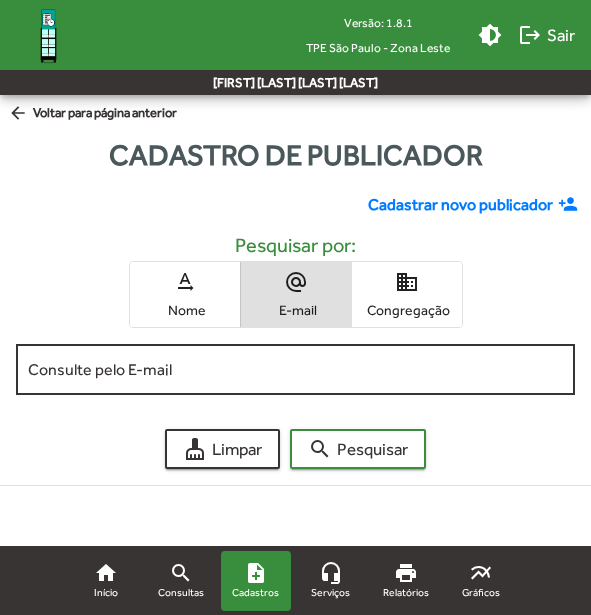 click on "Consulte pelo E-mail" 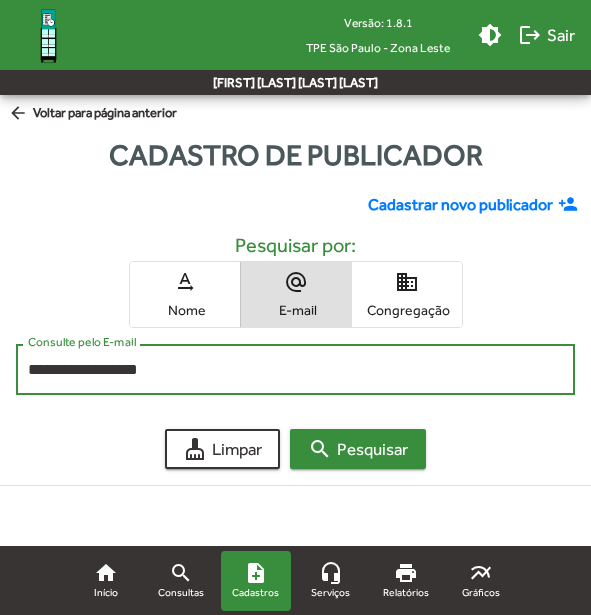 type on "**********" 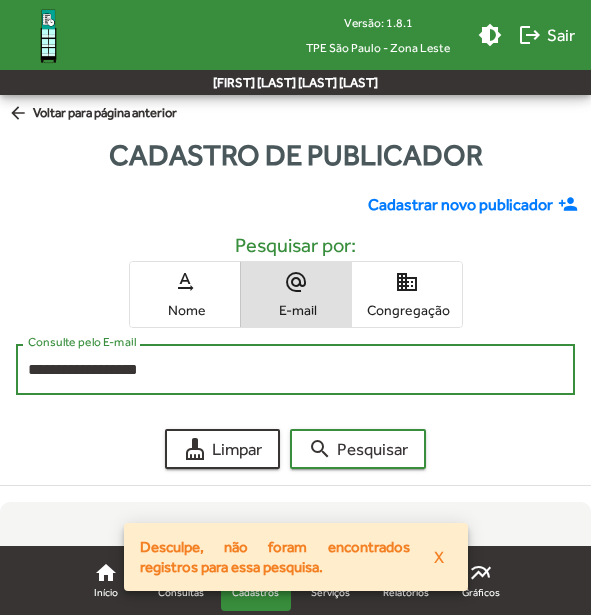 drag, startPoint x: 176, startPoint y: 368, endPoint x: 7, endPoint y: 376, distance: 169.18924 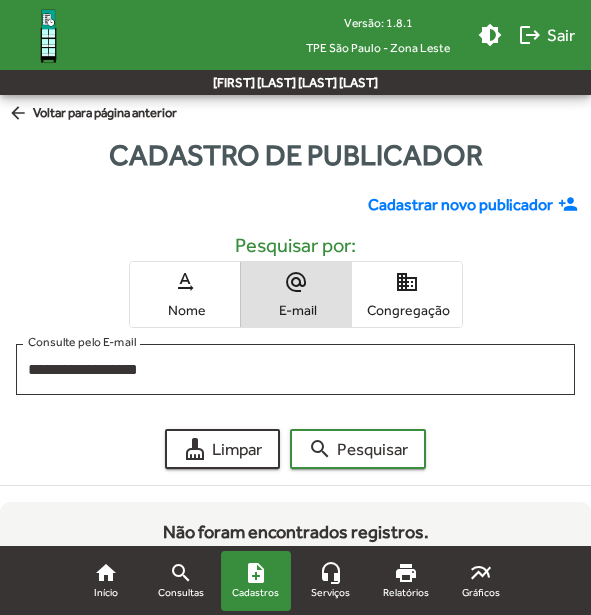 click on "Cadastrar novo publicador" 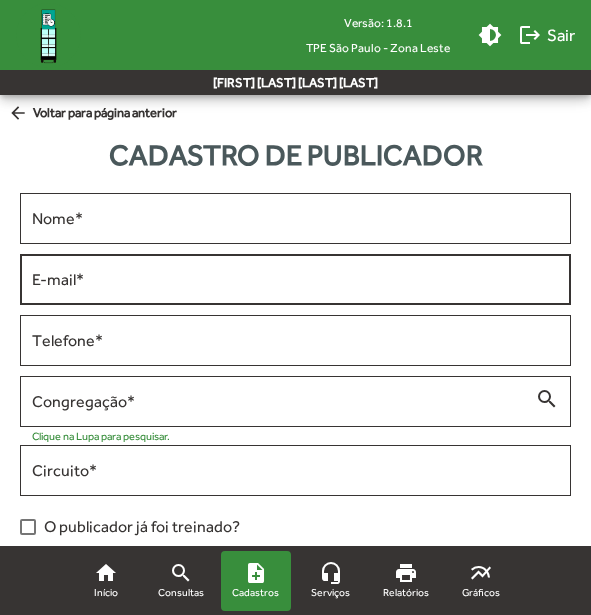 drag, startPoint x: 60, startPoint y: 265, endPoint x: 50, endPoint y: 287, distance: 24.166092 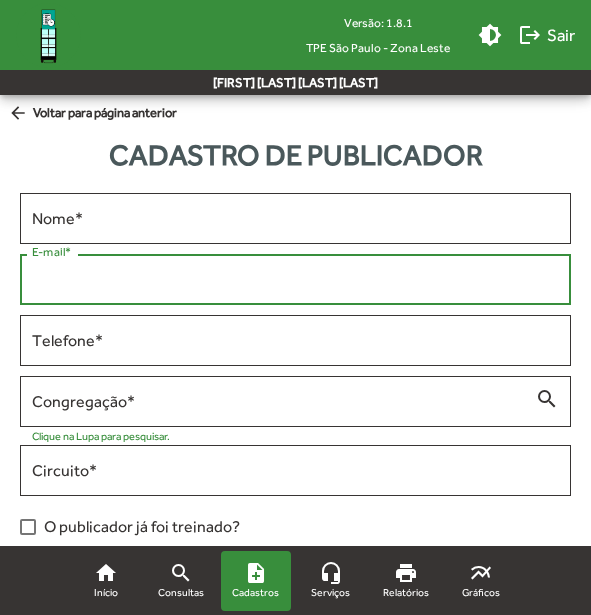 paste on "**********" 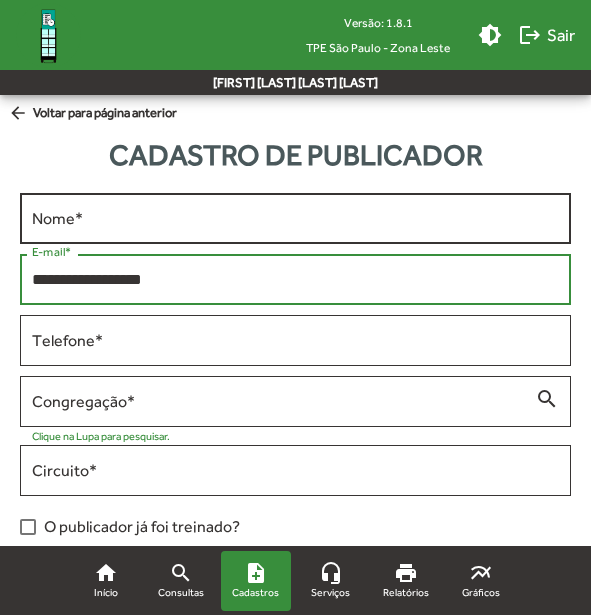 type on "**********" 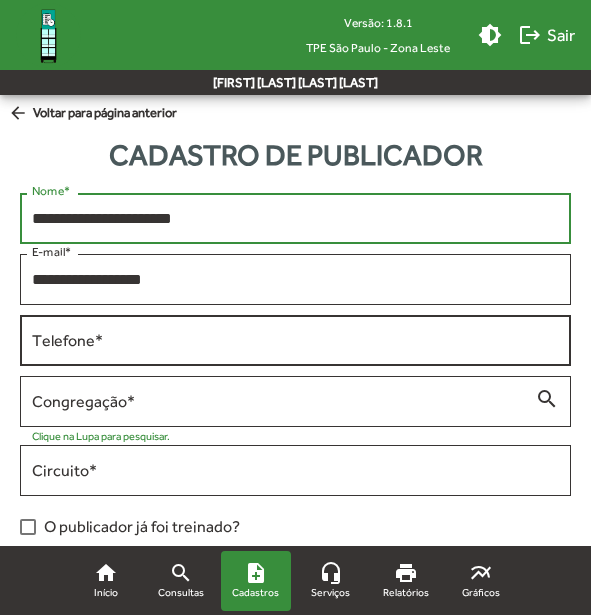 type on "**********" 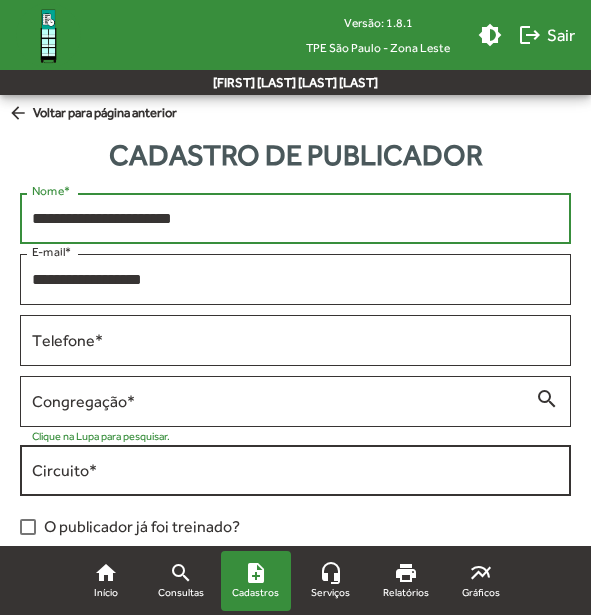drag, startPoint x: 74, startPoint y: 335, endPoint x: 154, endPoint y: 454, distance: 143.39107 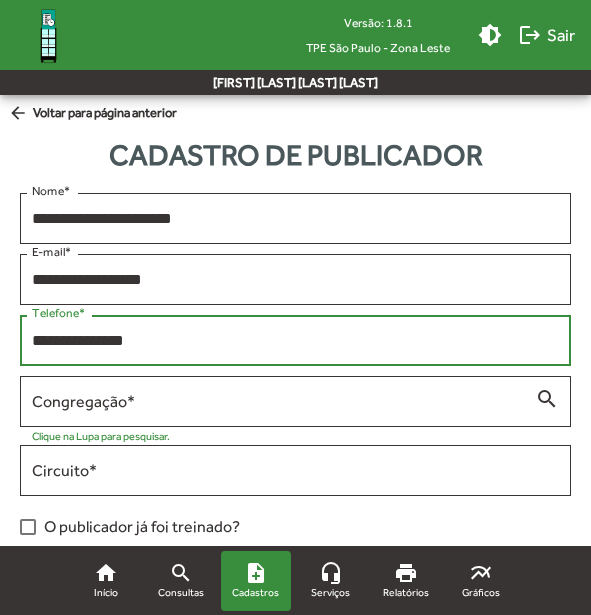 drag, startPoint x: 72, startPoint y: 346, endPoint x: 48, endPoint y: 352, distance: 24.738634 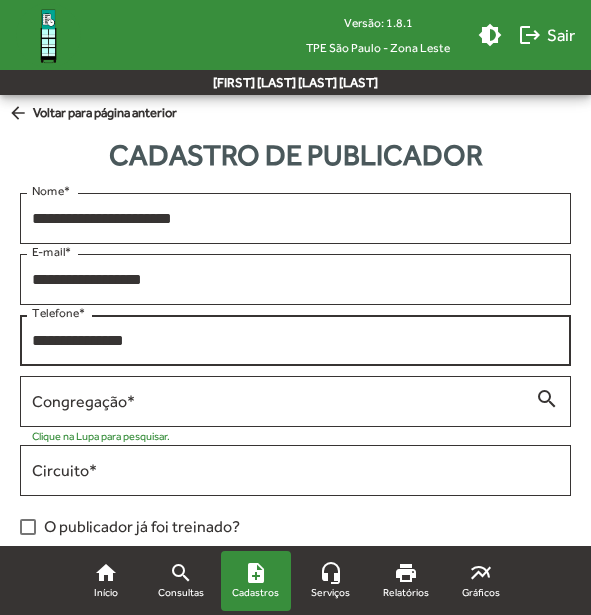 click on "**********" at bounding box center [295, 338] 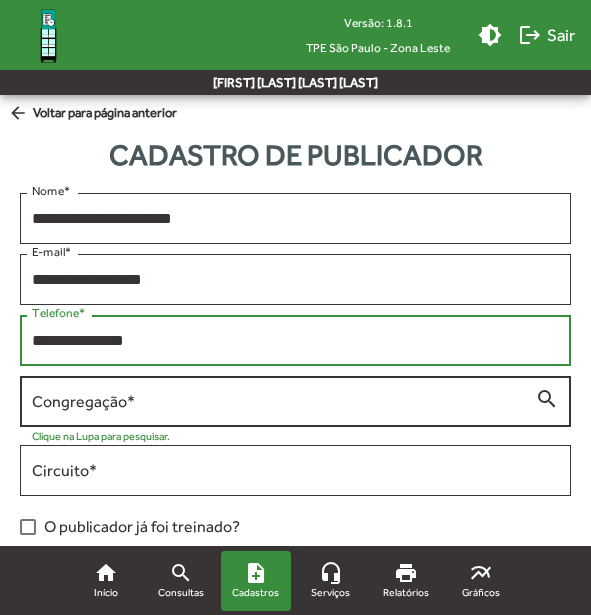 type on "**********" 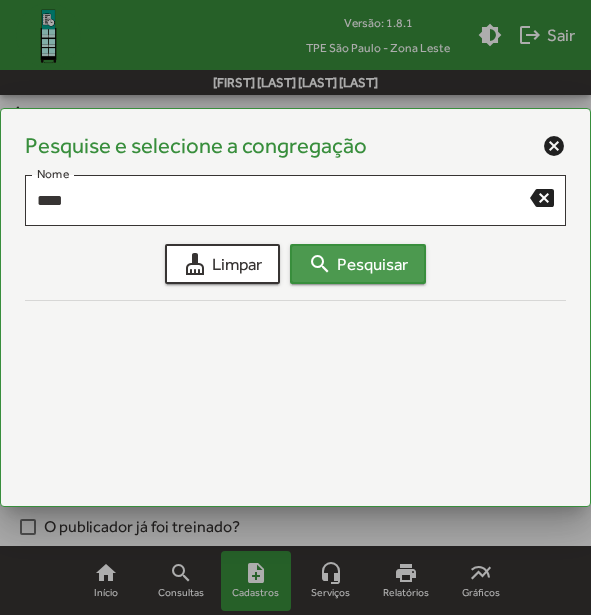 click on "search  Pesquisar" at bounding box center (358, 264) 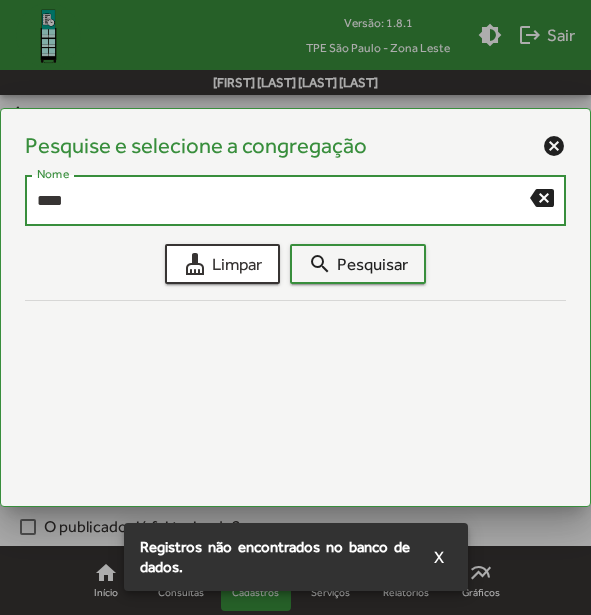 click on "****" at bounding box center (283, 201) 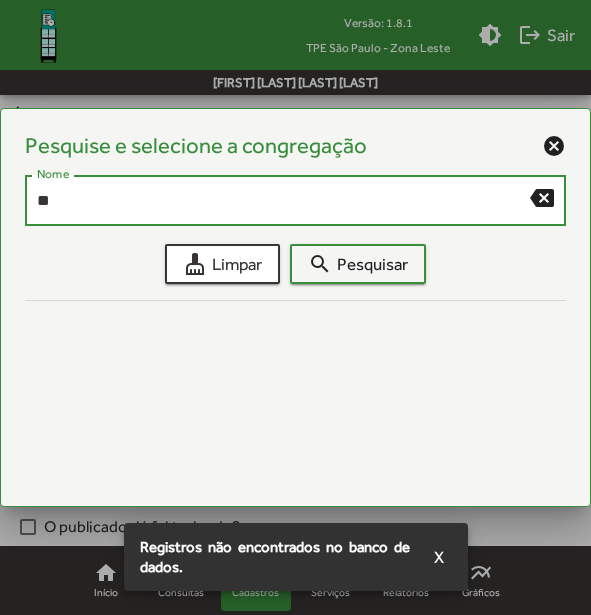 type on "*" 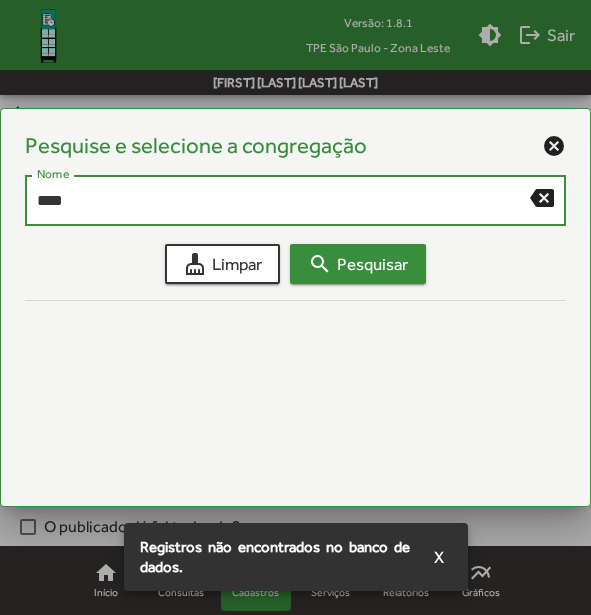 type on "****" 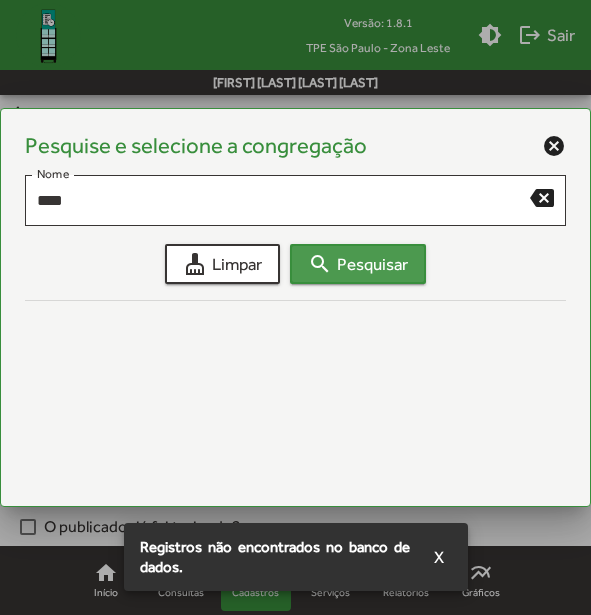 click on "search  Pesquisar" at bounding box center (358, 264) 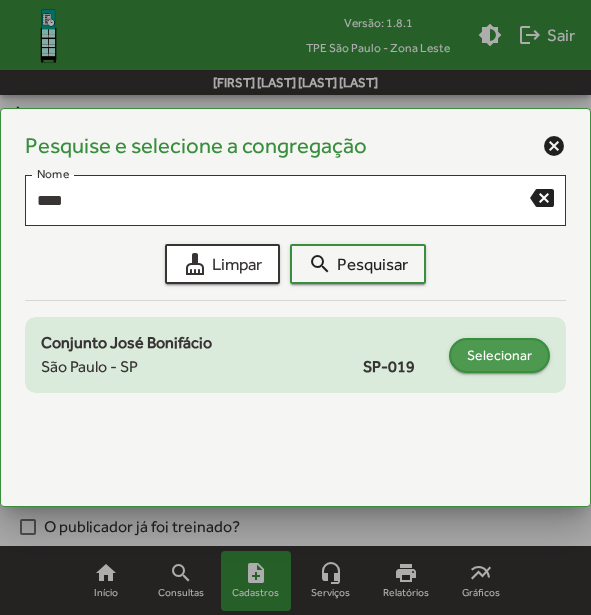 click on "Selecionar" 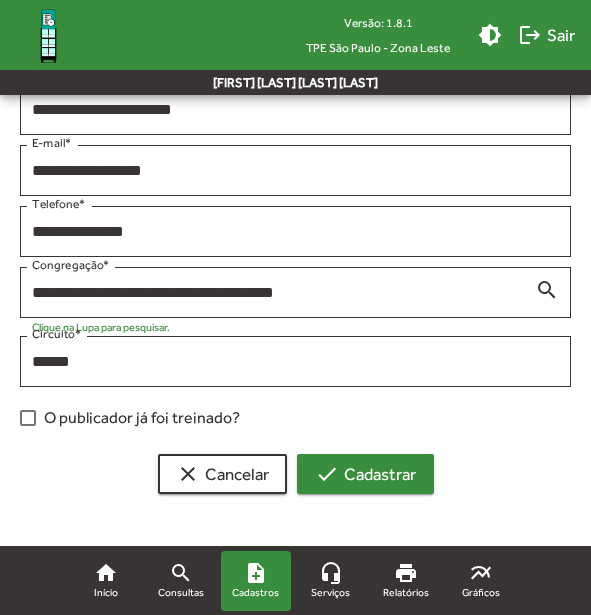 scroll, scrollTop: 111, scrollLeft: 0, axis: vertical 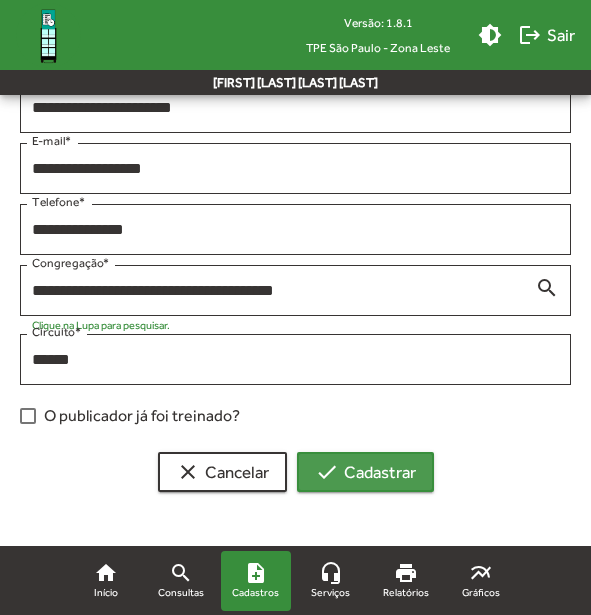 click on "check  Cadastrar" at bounding box center [365, 472] 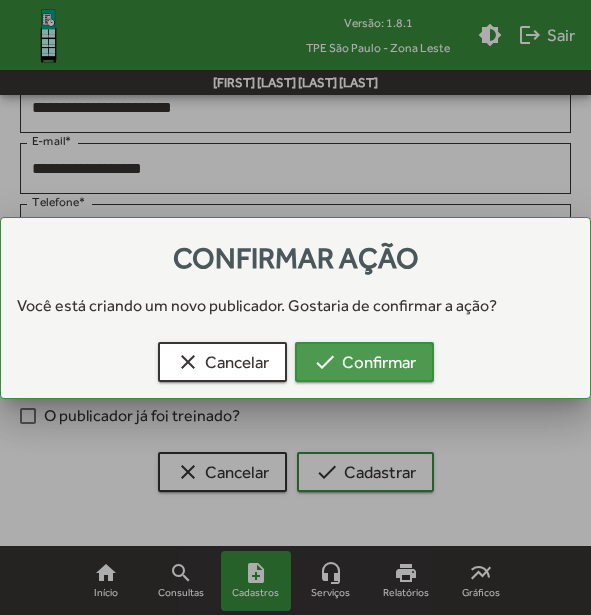 click on "check  Confirmar" at bounding box center [364, 362] 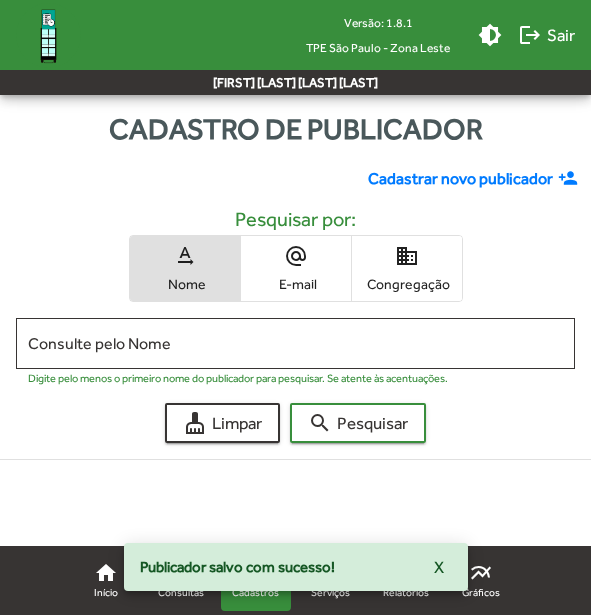 scroll, scrollTop: 0, scrollLeft: 0, axis: both 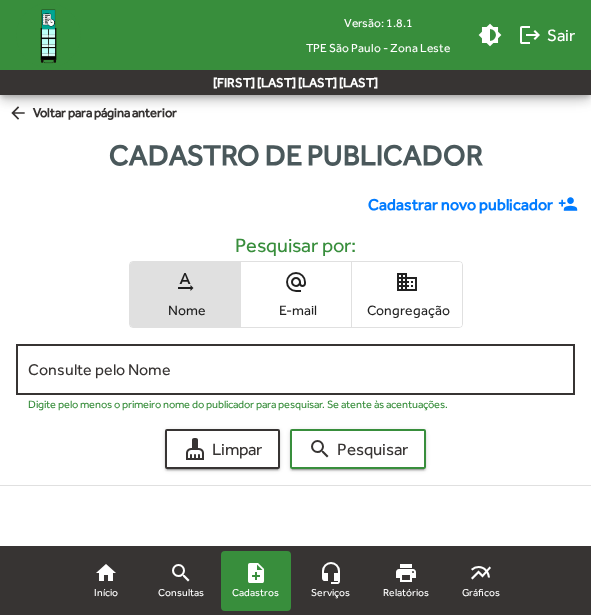 drag, startPoint x: 185, startPoint y: 369, endPoint x: 195, endPoint y: 368, distance: 10.049875 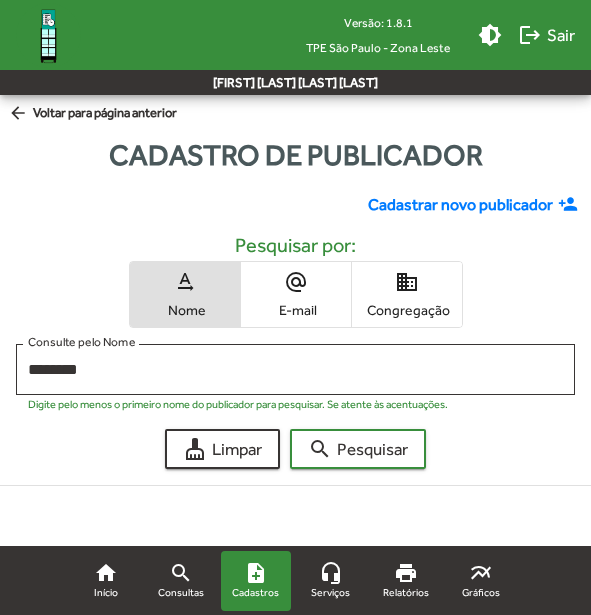 click on "cleaning_services  Limpar  search  Pesquisar" 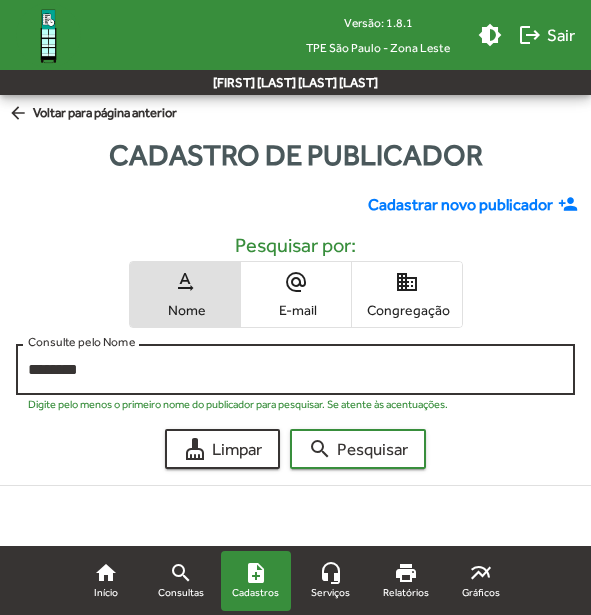 click on "********" at bounding box center (295, 370) 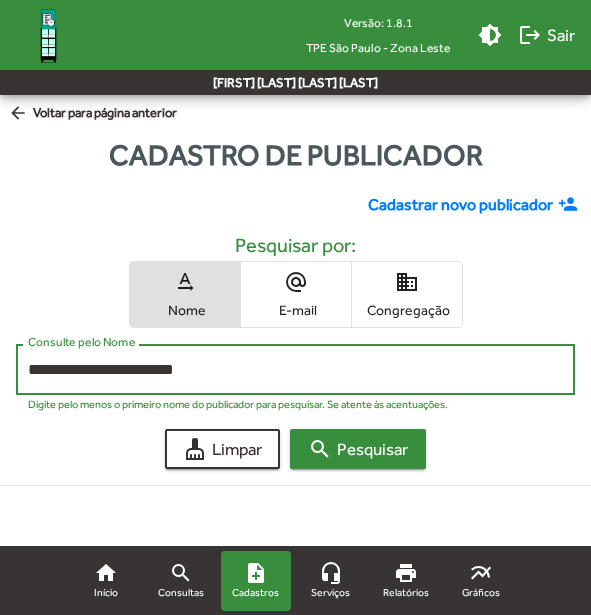 type on "**********" 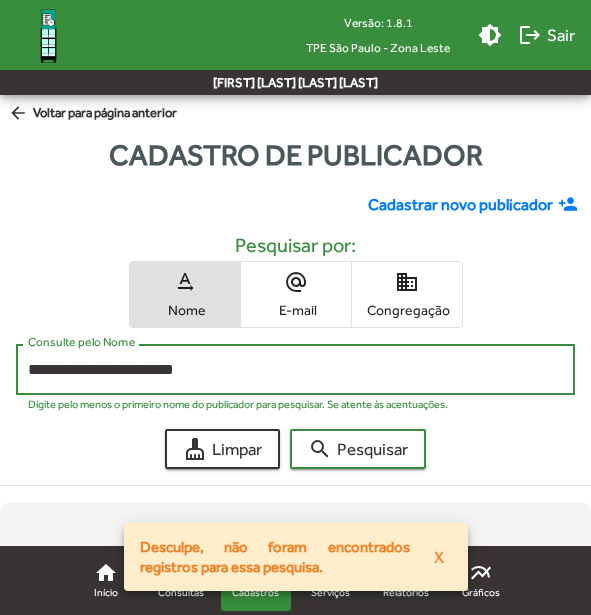 drag, startPoint x: 228, startPoint y: 366, endPoint x: 12, endPoint y: 375, distance: 216.18742 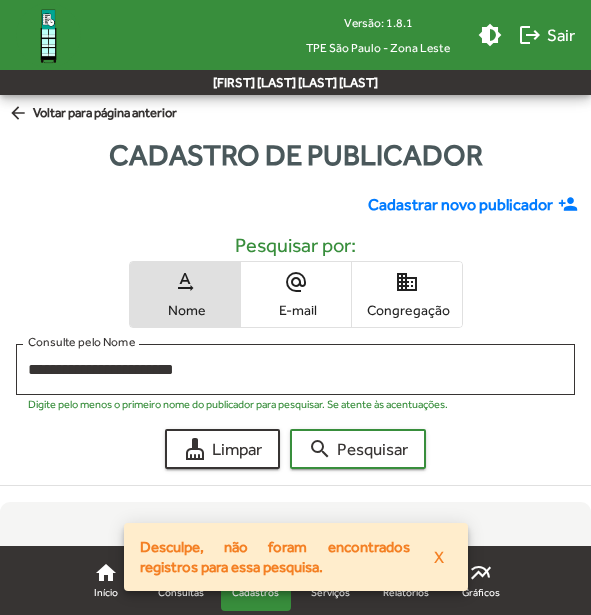 click on "Cadastrar novo publicador" 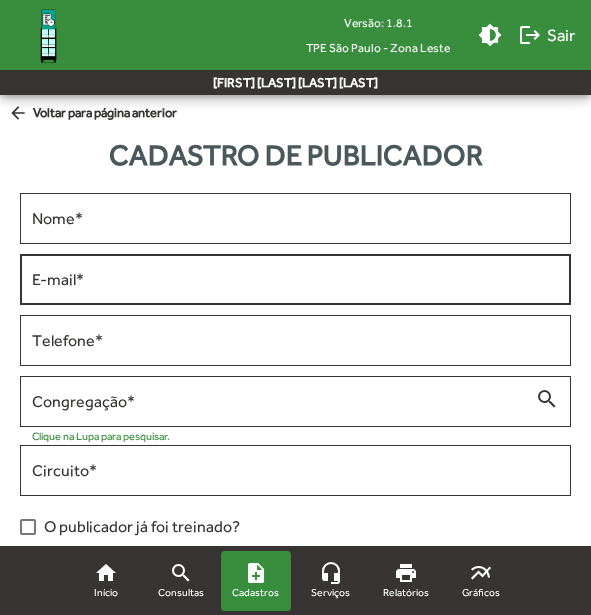 click on "E-mail  *" at bounding box center [295, 280] 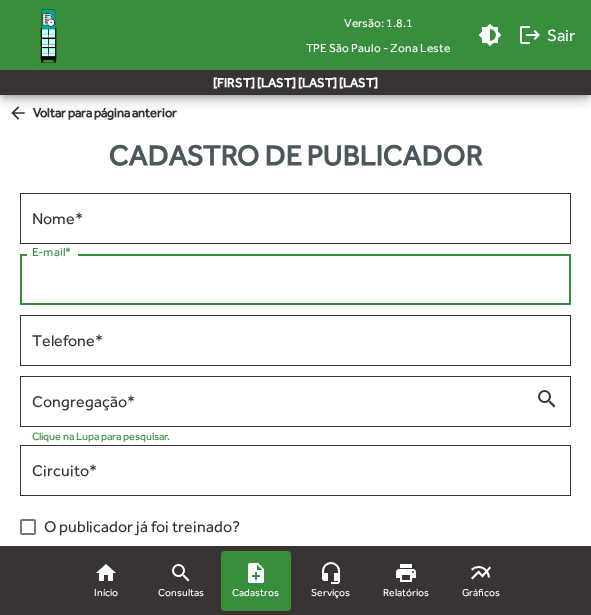 paste on "**********" 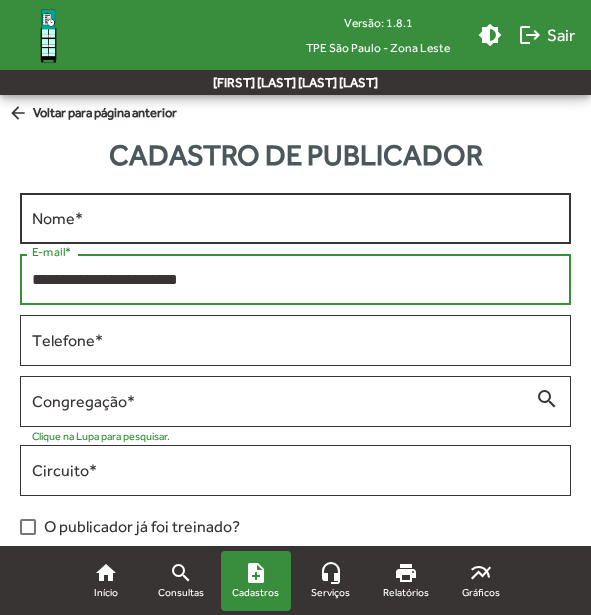 type on "**********" 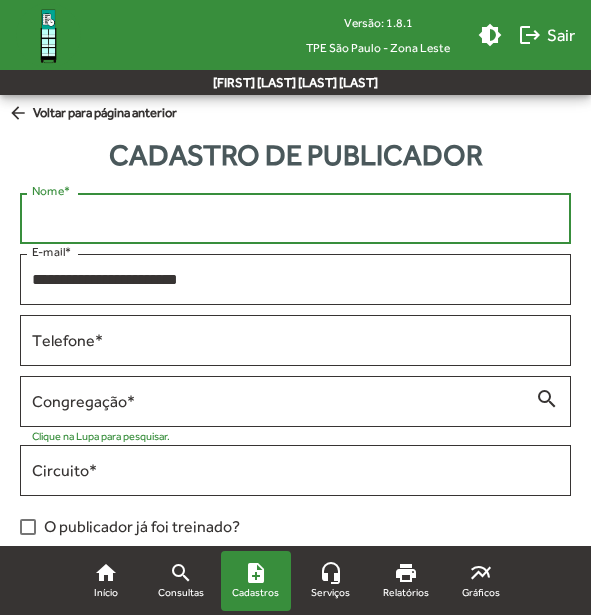 click on "Nome  *" at bounding box center [295, 219] 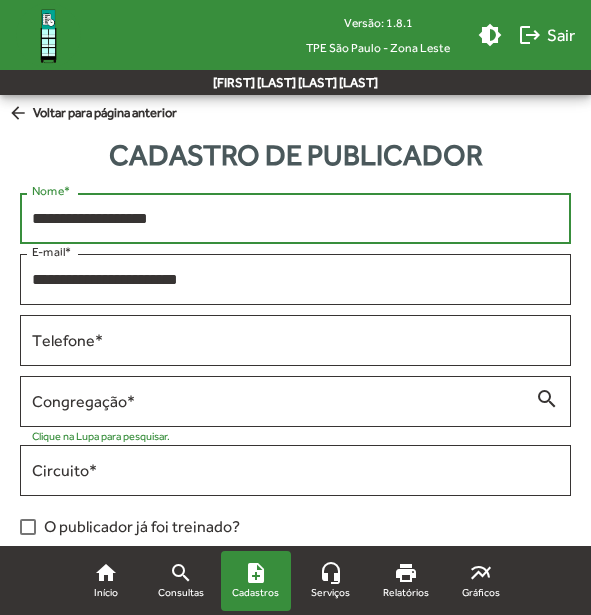 drag, startPoint x: 119, startPoint y: 224, endPoint x: 593, endPoint y: 476, distance: 536.824 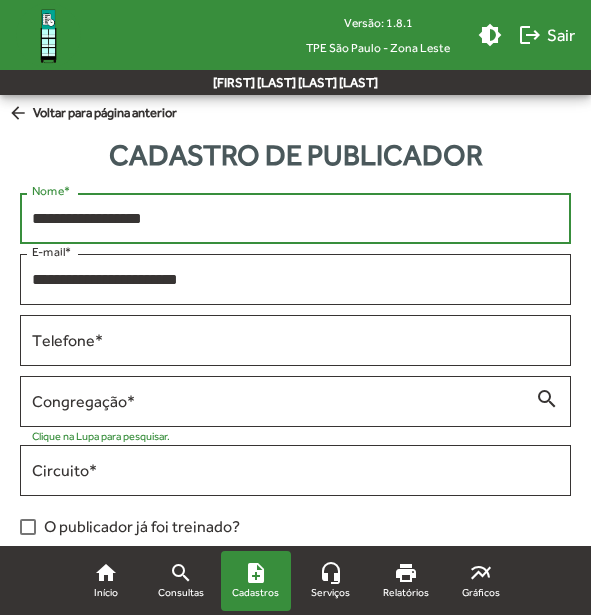 click on "**********" at bounding box center (295, 219) 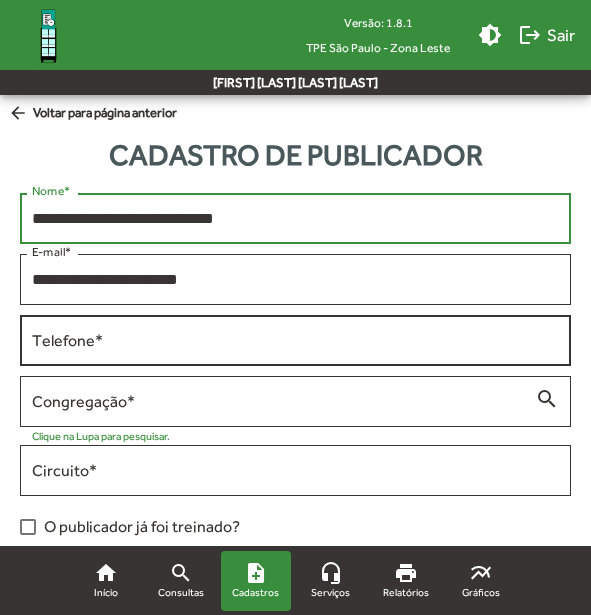 type on "**********" 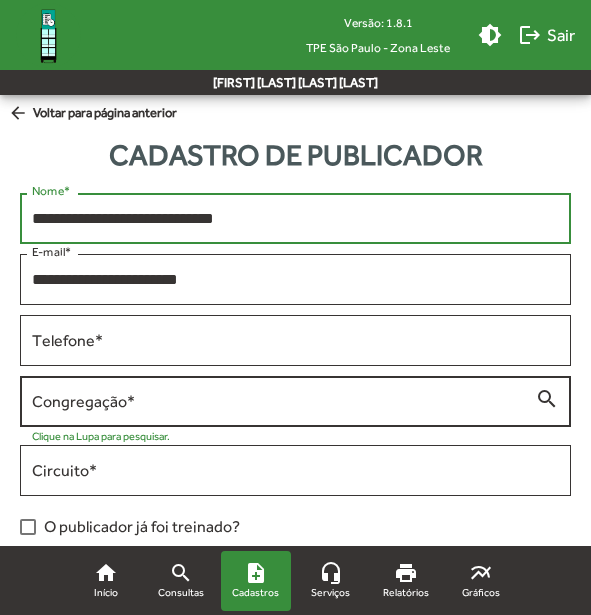 drag, startPoint x: 129, startPoint y: 344, endPoint x: 566, endPoint y: 411, distance: 442.10632 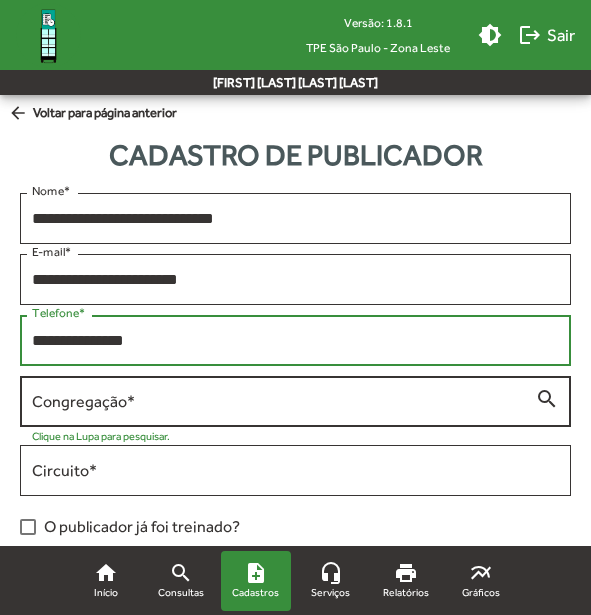 type on "**********" 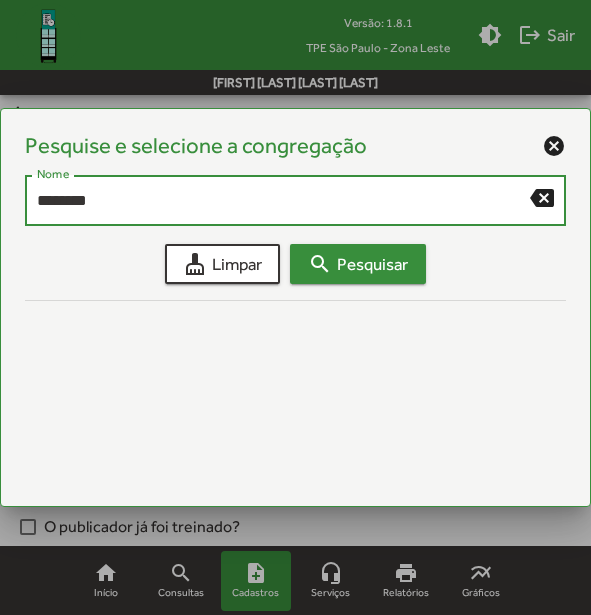 type on "********" 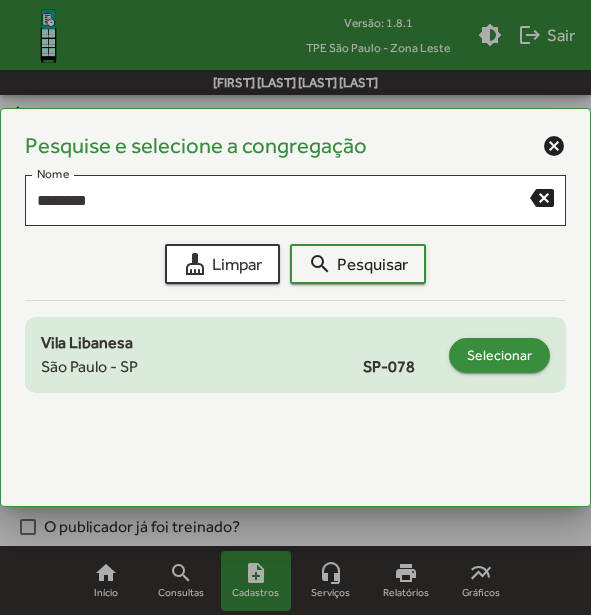 click on "Selecionar" 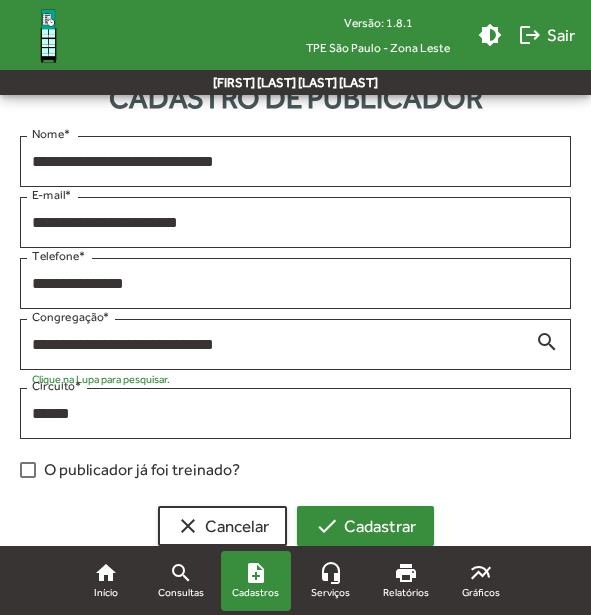 scroll, scrollTop: 111, scrollLeft: 0, axis: vertical 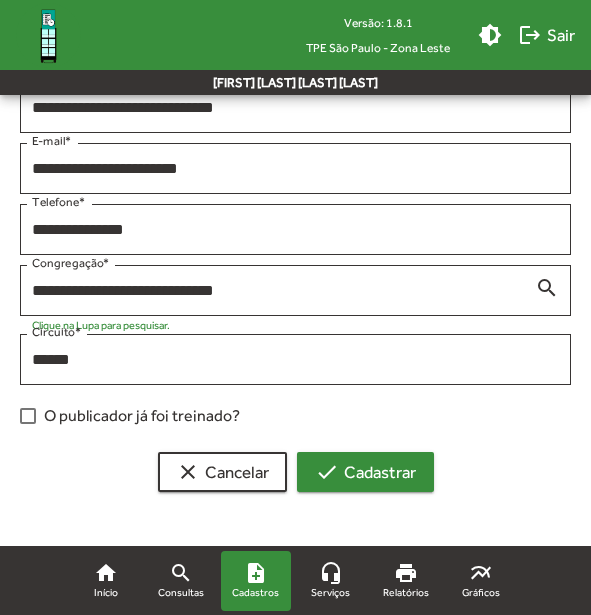 click on "check  Cadastrar" at bounding box center [365, 472] 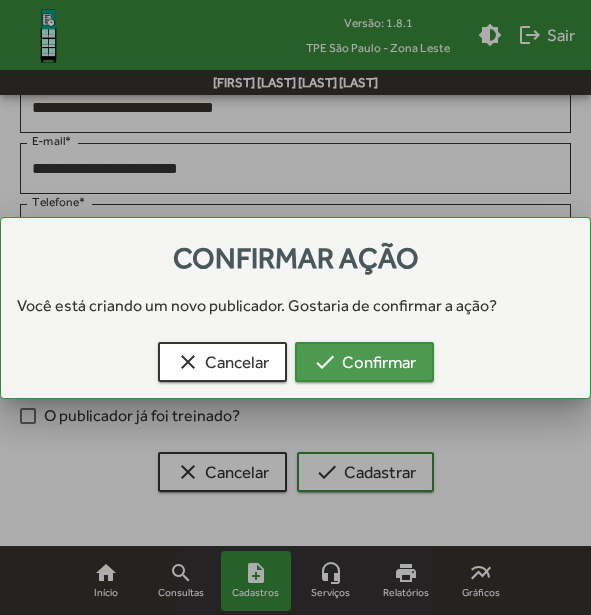 click on "check  Confirmar" at bounding box center (364, 362) 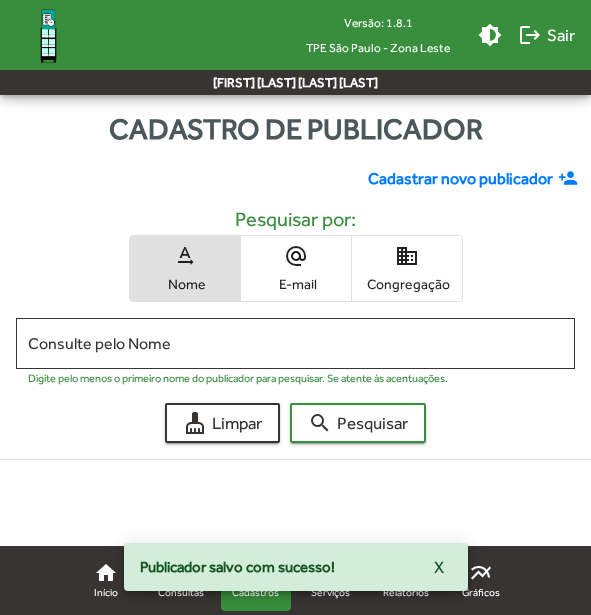 scroll, scrollTop: 0, scrollLeft: 0, axis: both 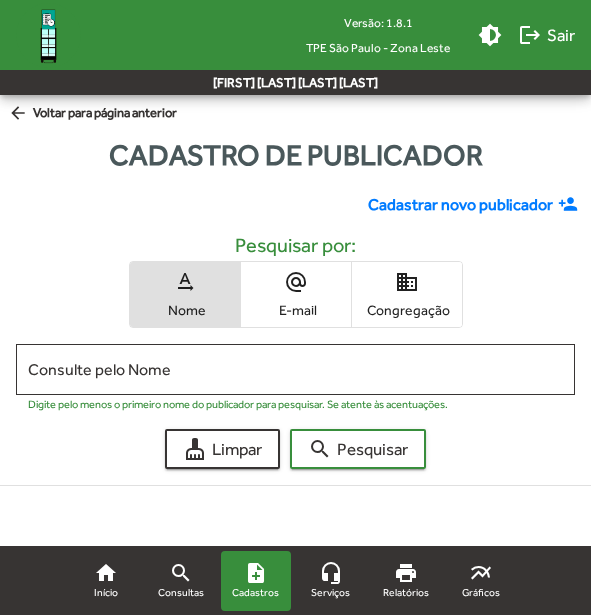 click on "Congregação" at bounding box center (407, 310) 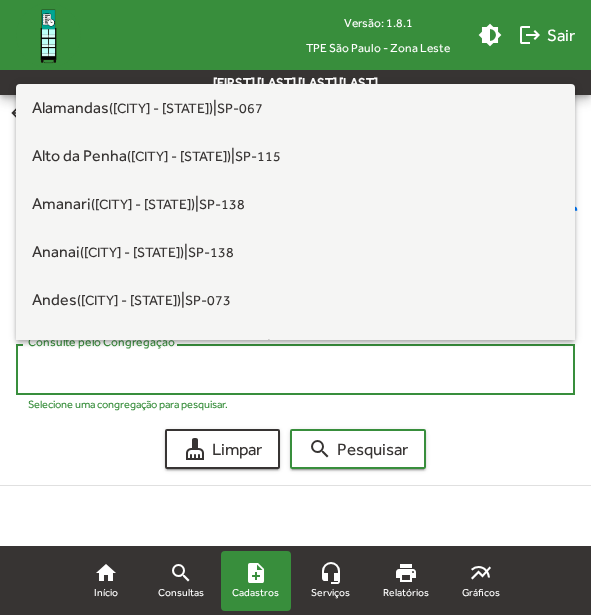 click on "Consulte pelo Congregação" at bounding box center [295, 370] 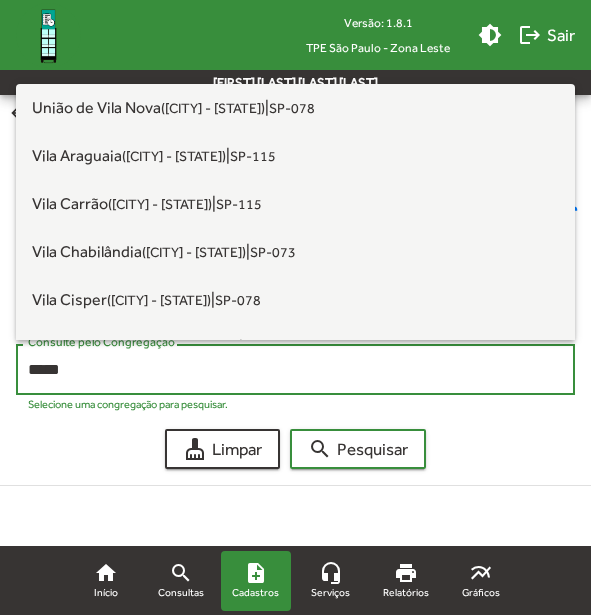 click on "****" at bounding box center [295, 370] 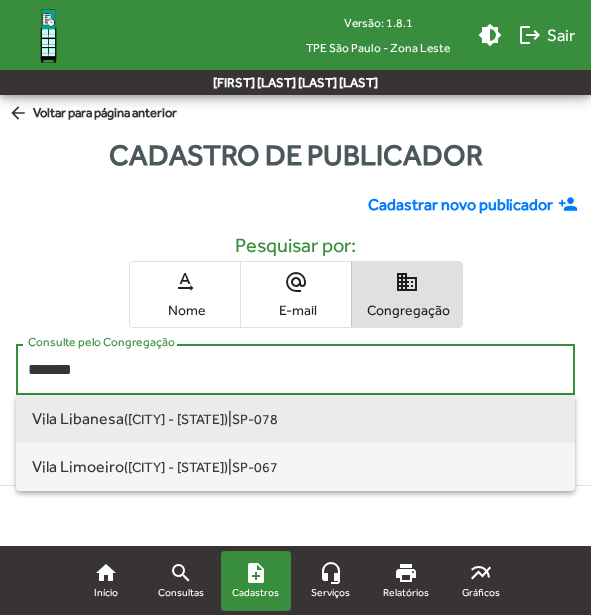 click on "([CITY] - [STATE])" at bounding box center [176, 419] 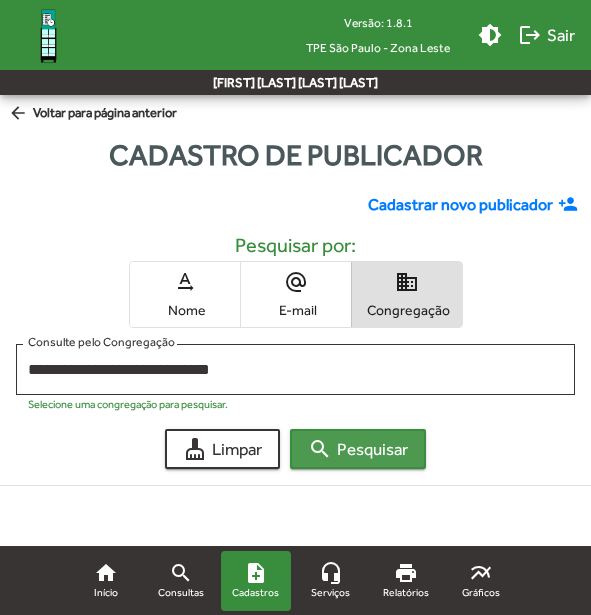 click on "search  Pesquisar" 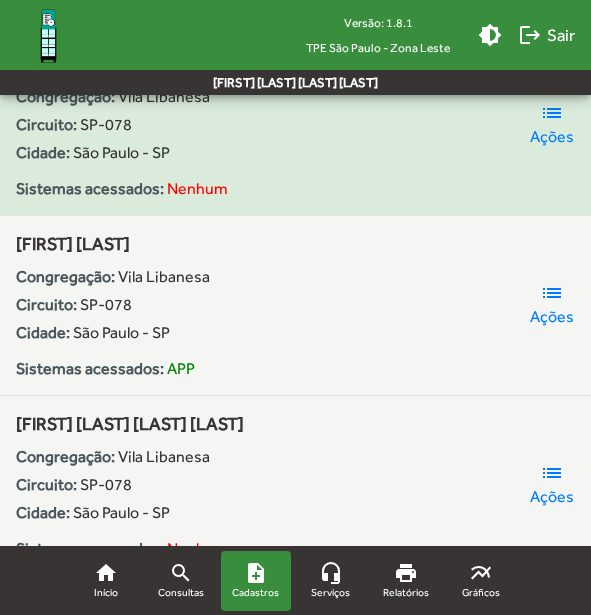 scroll, scrollTop: 3705, scrollLeft: 0, axis: vertical 